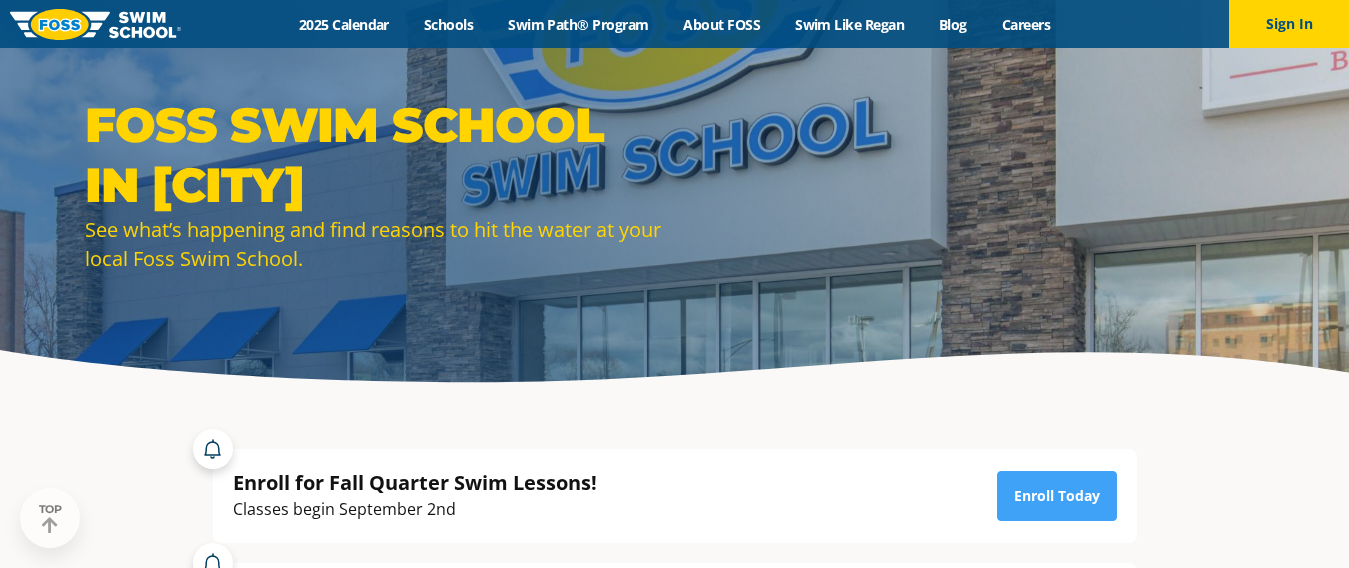 scroll, scrollTop: 0, scrollLeft: 0, axis: both 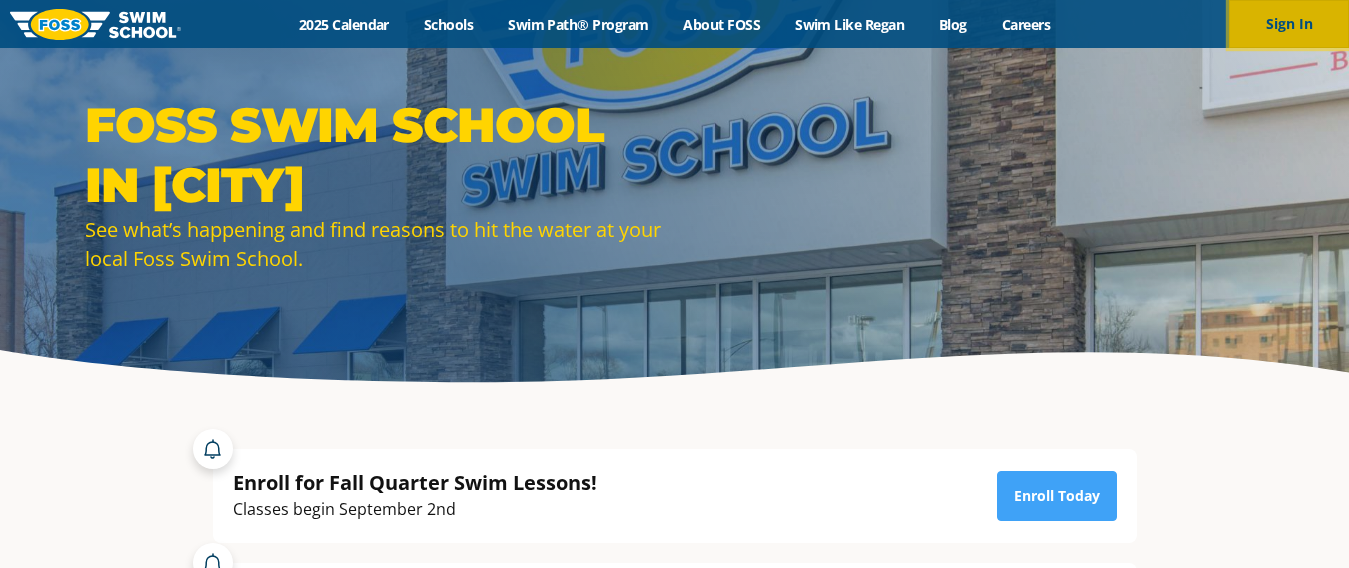 click on "Sign In" at bounding box center [1289, 24] 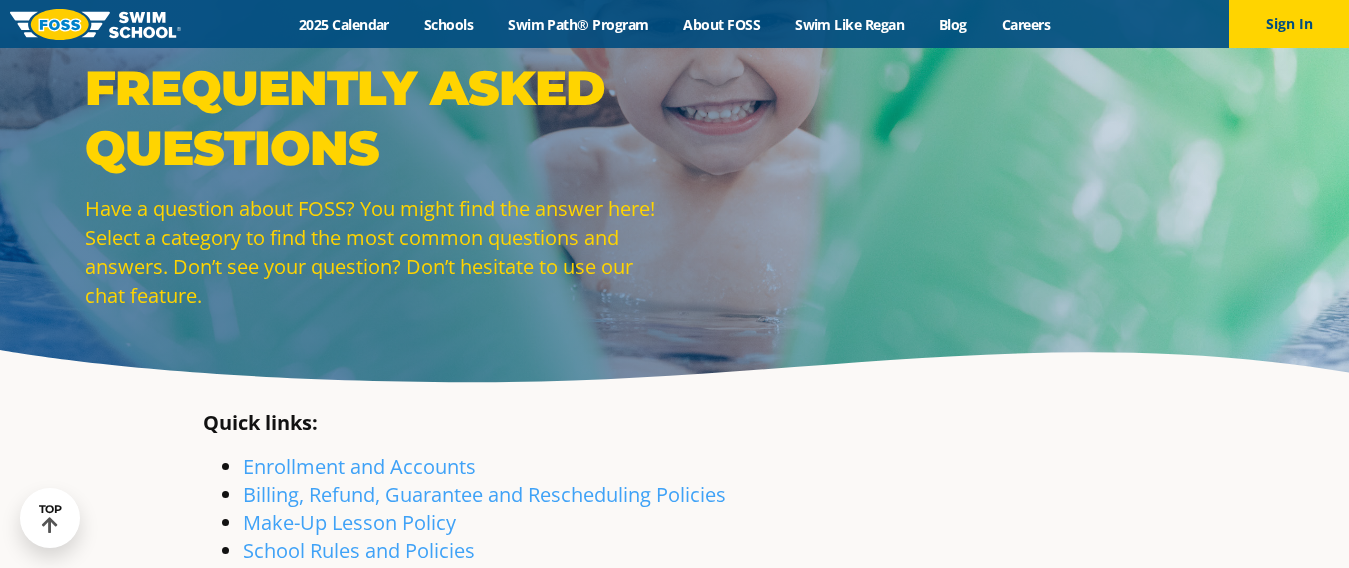 scroll, scrollTop: 436, scrollLeft: 0, axis: vertical 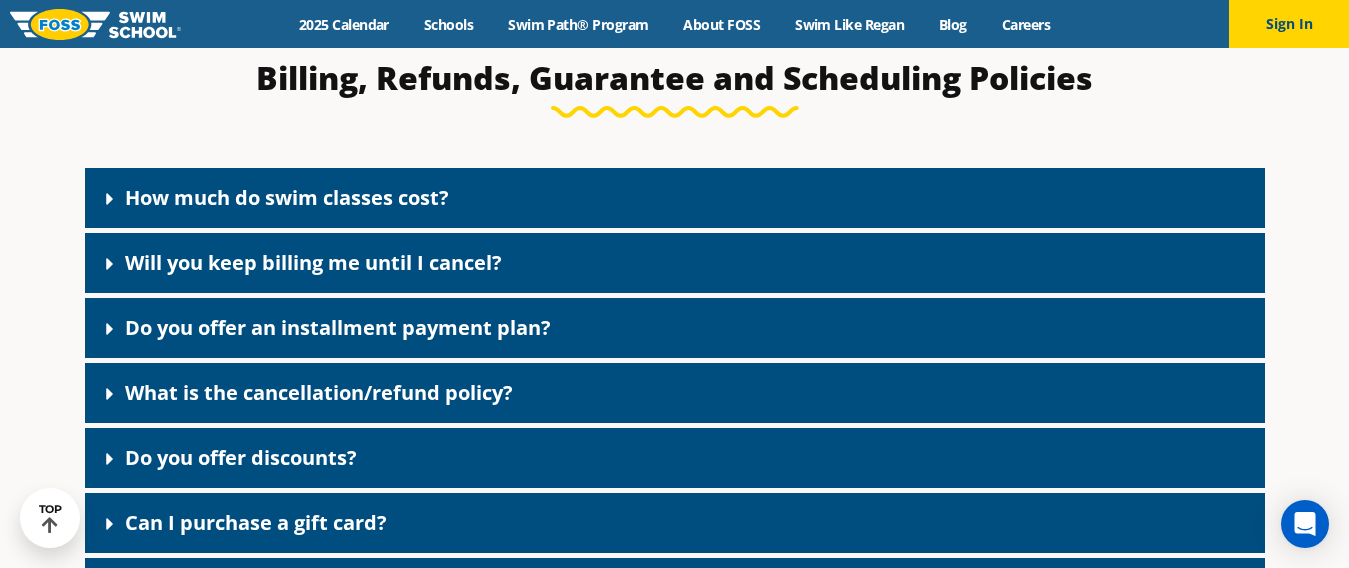 click on "How much do swim classes cost?" at bounding box center [675, 198] 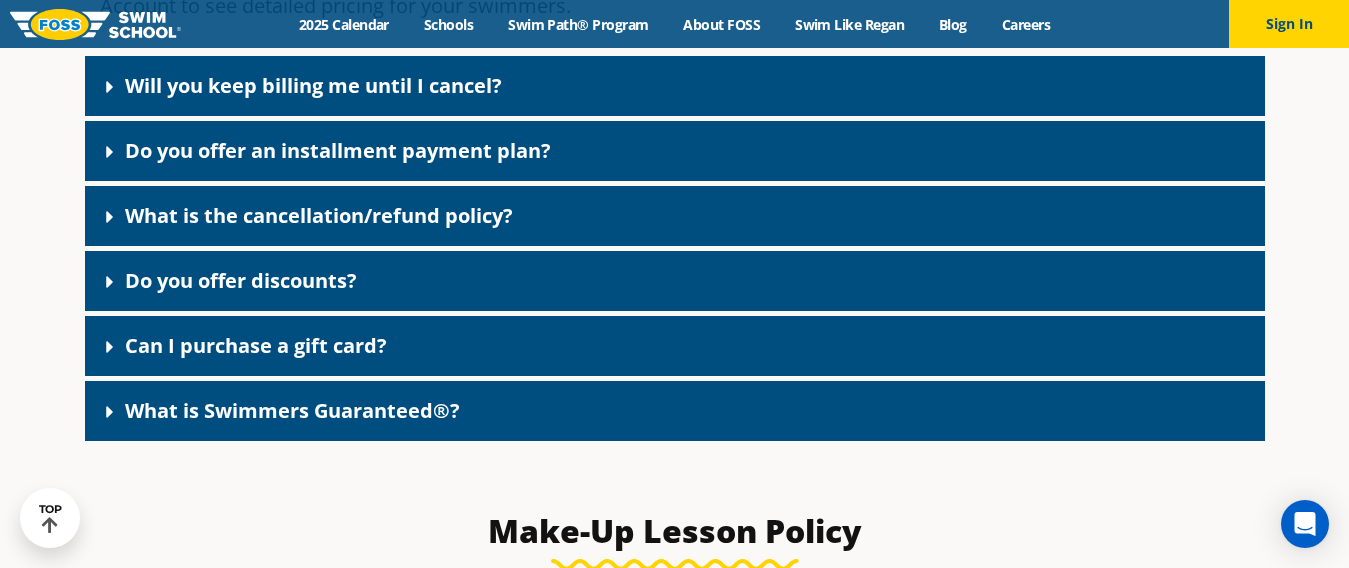 scroll, scrollTop: 1800, scrollLeft: 0, axis: vertical 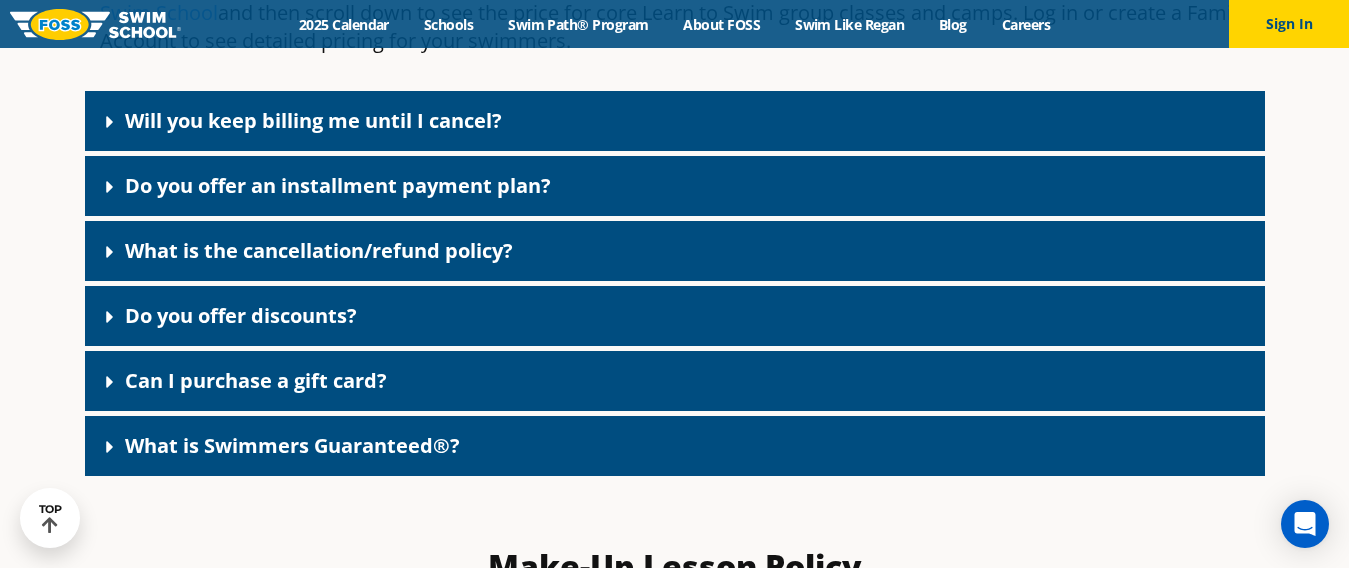 click on "What is Swimmers Guaranteed®?" at bounding box center [292, 445] 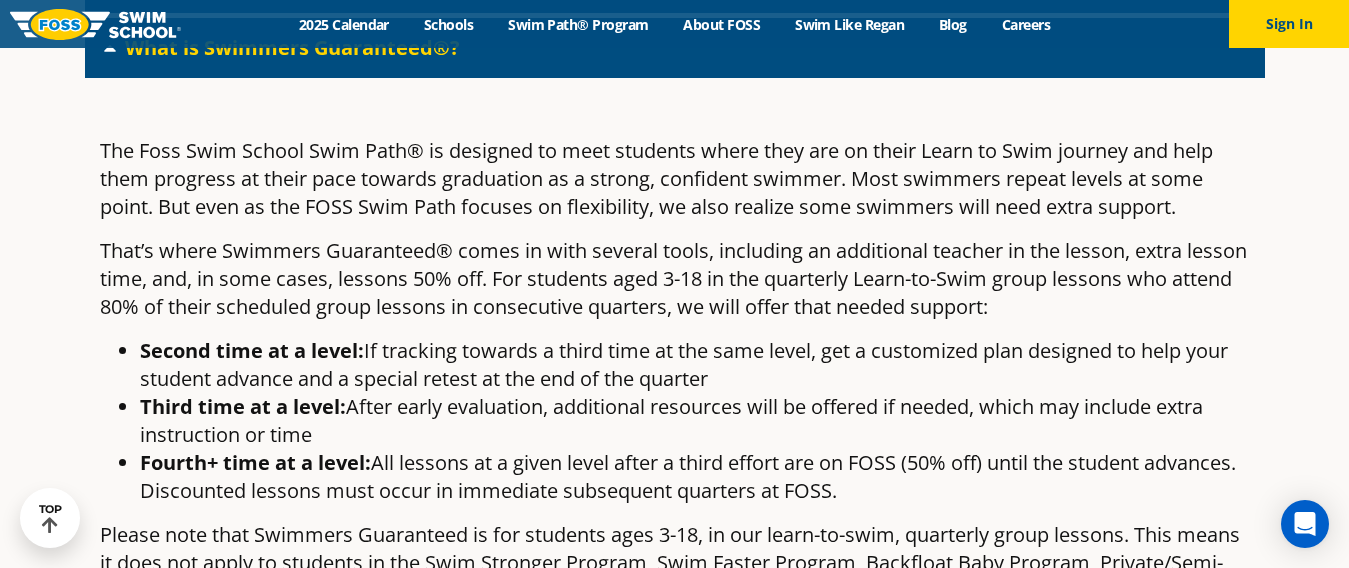 scroll, scrollTop: 2200, scrollLeft: 0, axis: vertical 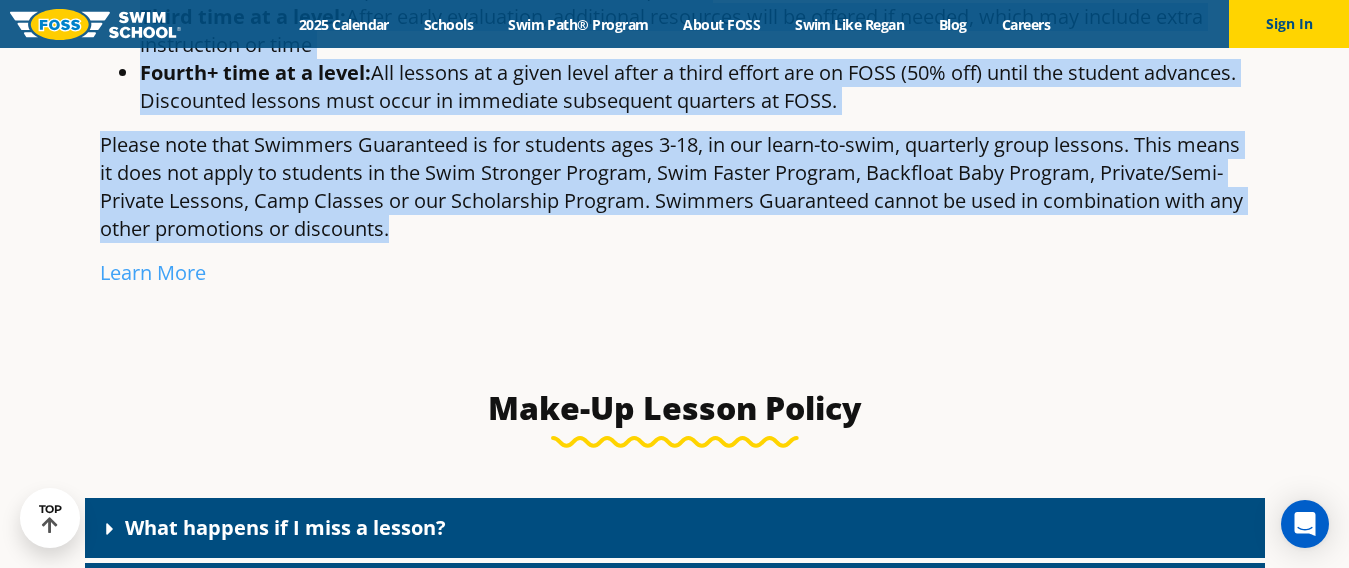 drag, startPoint x: 103, startPoint y: 145, endPoint x: 392, endPoint y: 239, distance: 303.90295 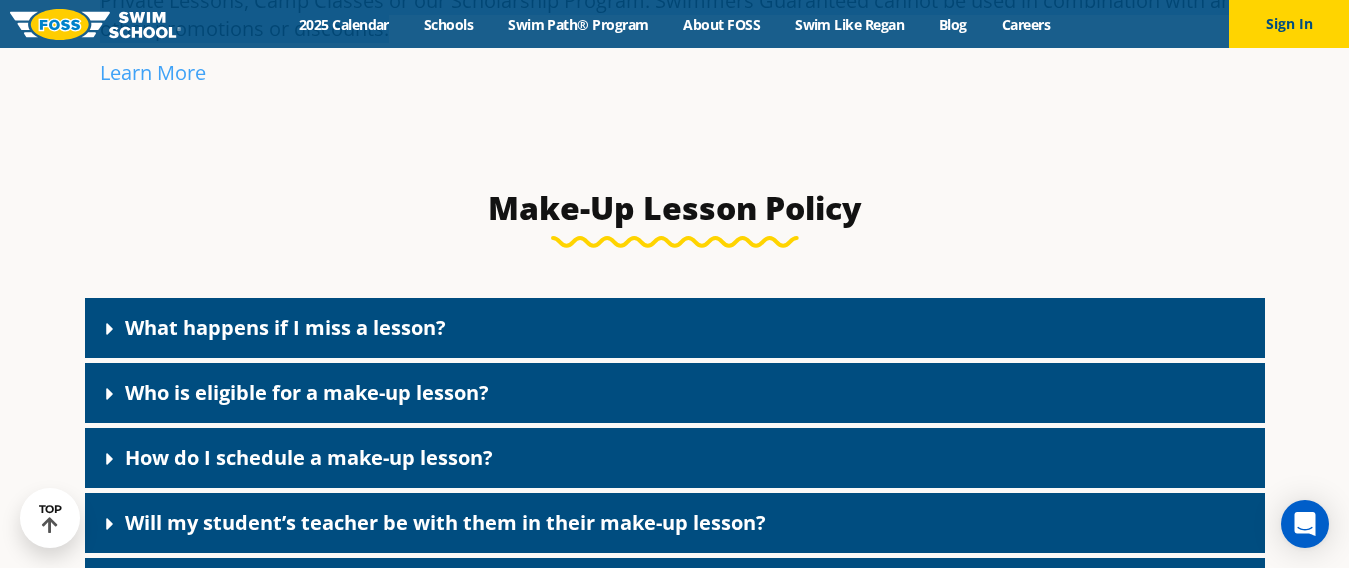 scroll, scrollTop: 2888, scrollLeft: 0, axis: vertical 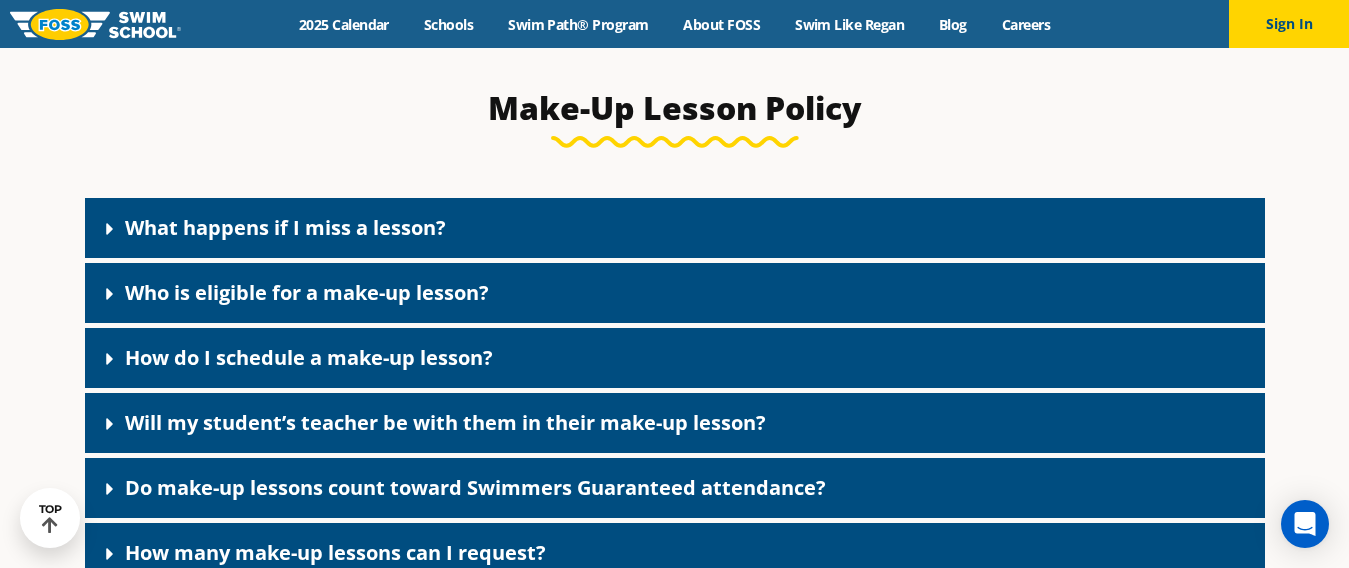 click on "Will my student’s teacher be with them in their make-up lesson?" at bounding box center (445, 422) 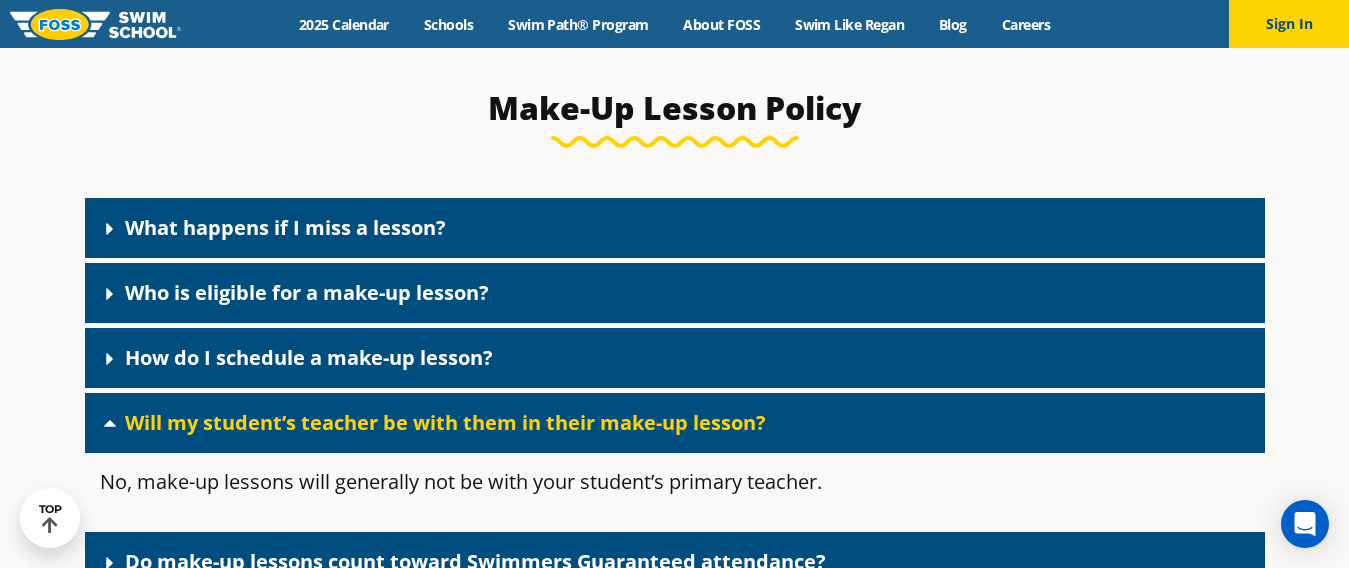click on "Will my student’s teacher be with them in their make-up lesson?" at bounding box center [445, 422] 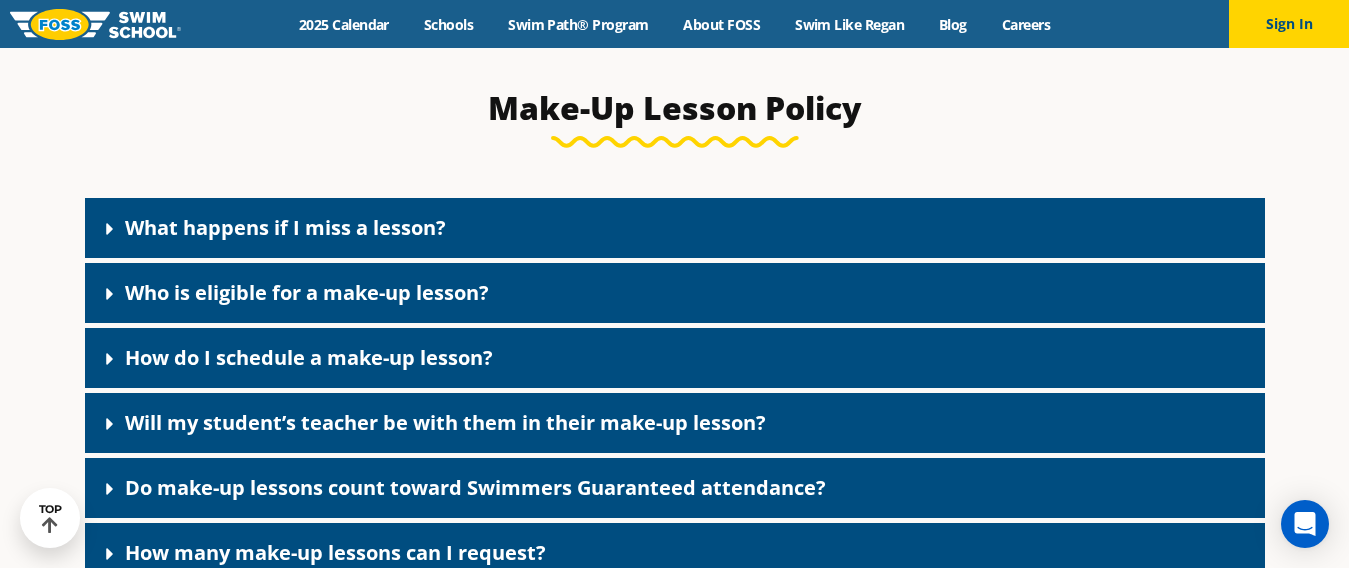 click on "How do I schedule a make-up lesson?" at bounding box center [309, 357] 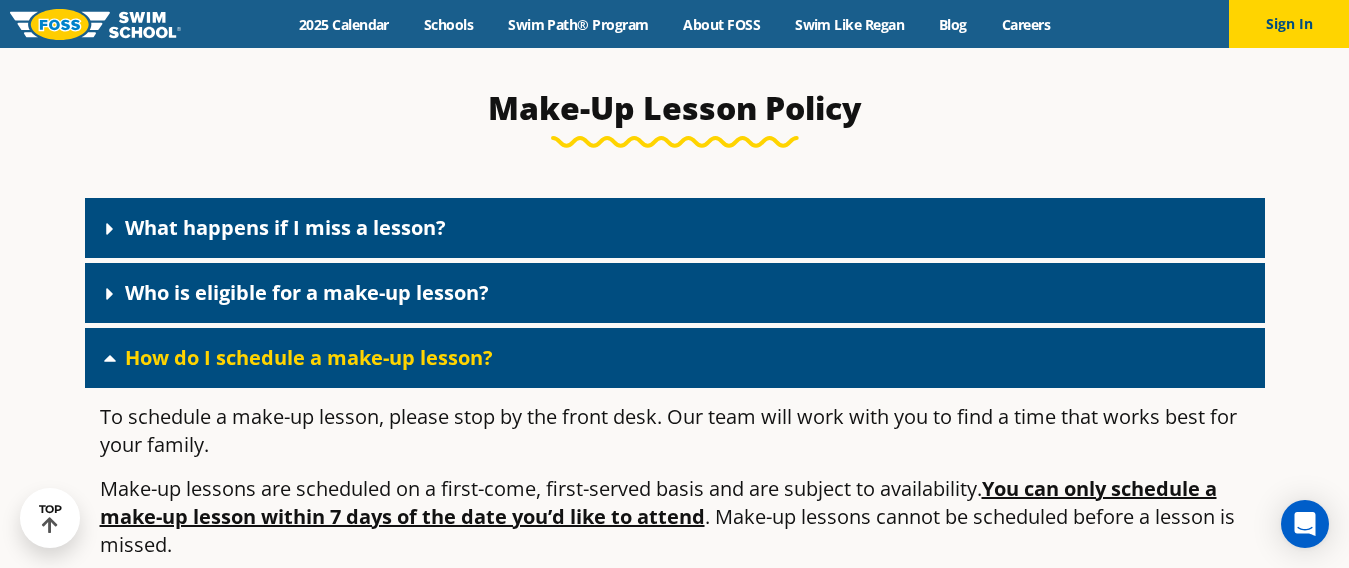 click on "How do I schedule a make-up lesson?" at bounding box center (309, 357) 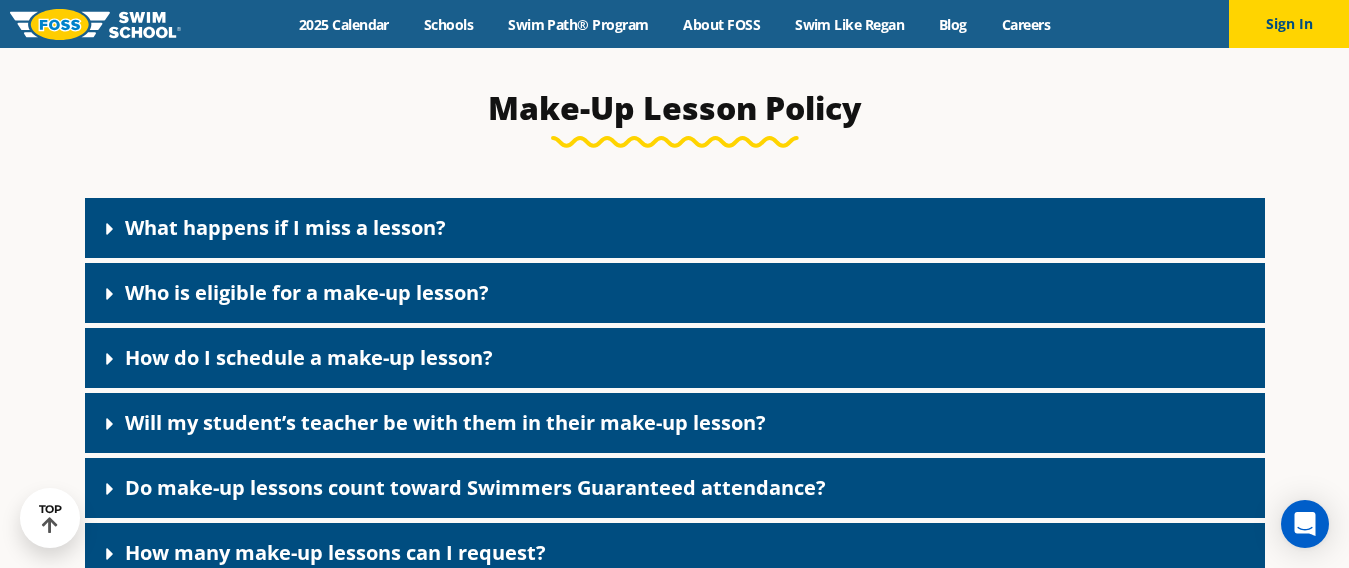 click on "Who is eligible for a make-up lesson?" at bounding box center (307, 292) 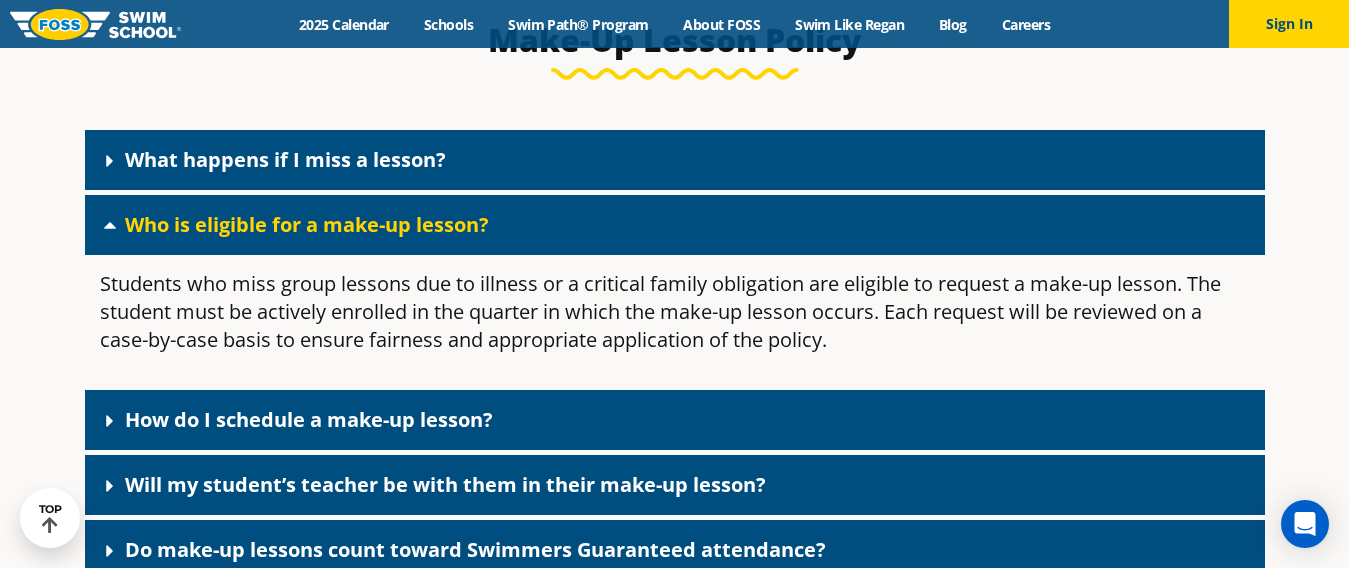 scroll, scrollTop: 2988, scrollLeft: 0, axis: vertical 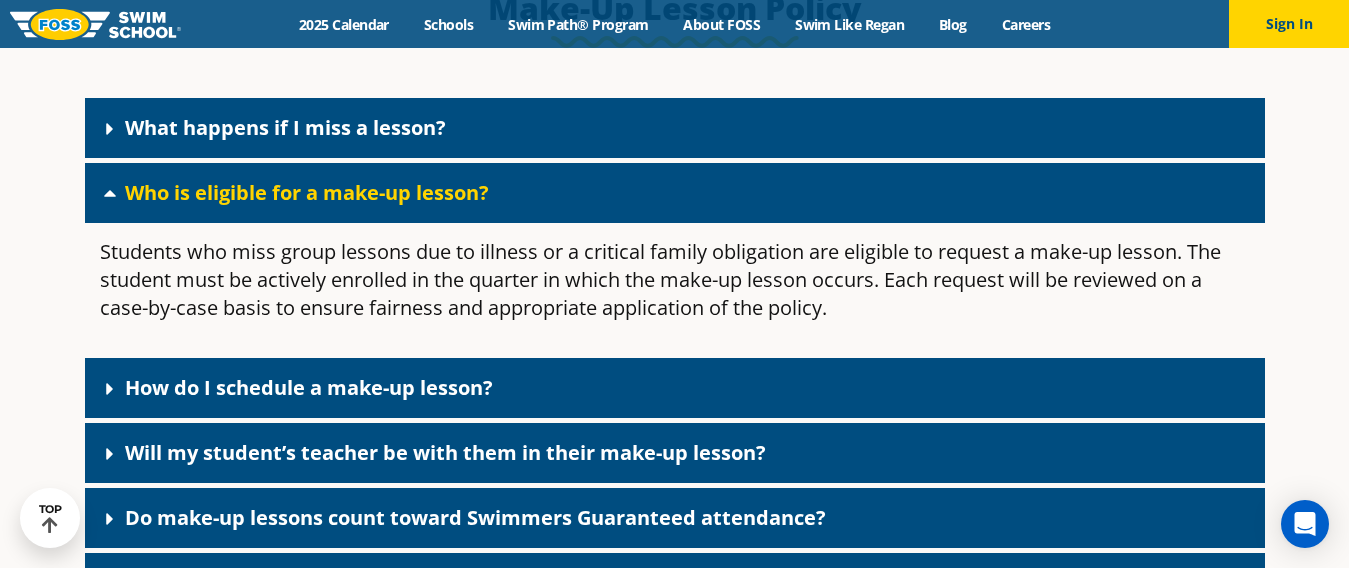 click on "Who is eligible for a make-up lesson?" at bounding box center [307, 192] 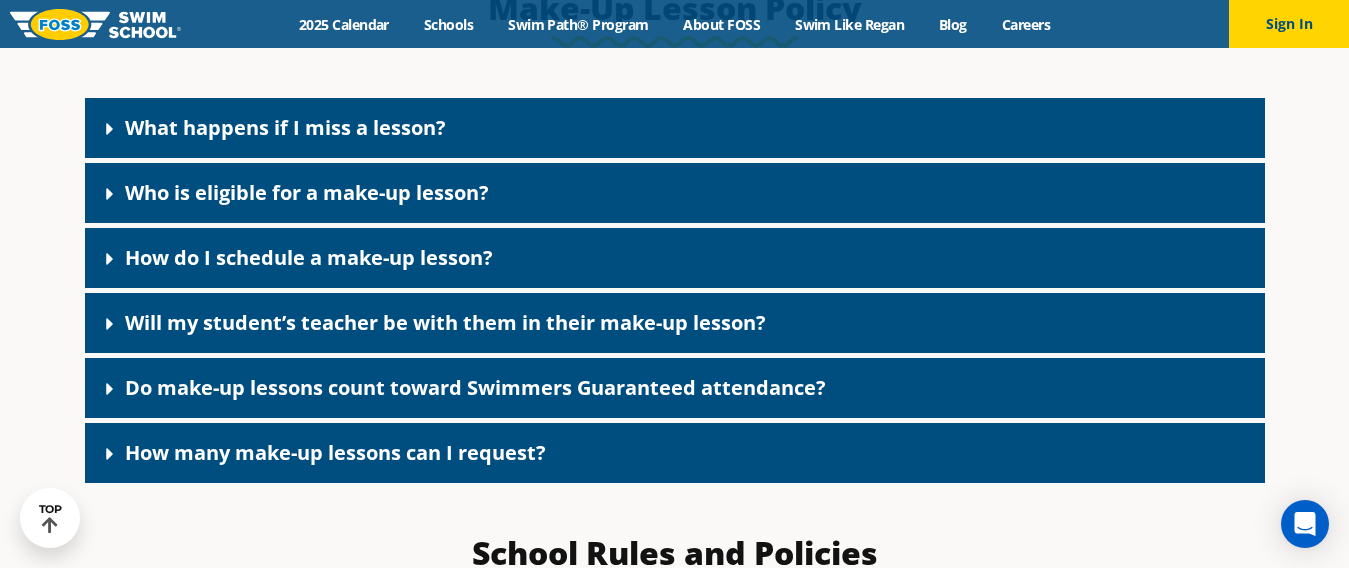 click on "What happens if I miss a lesson?" at bounding box center [285, 127] 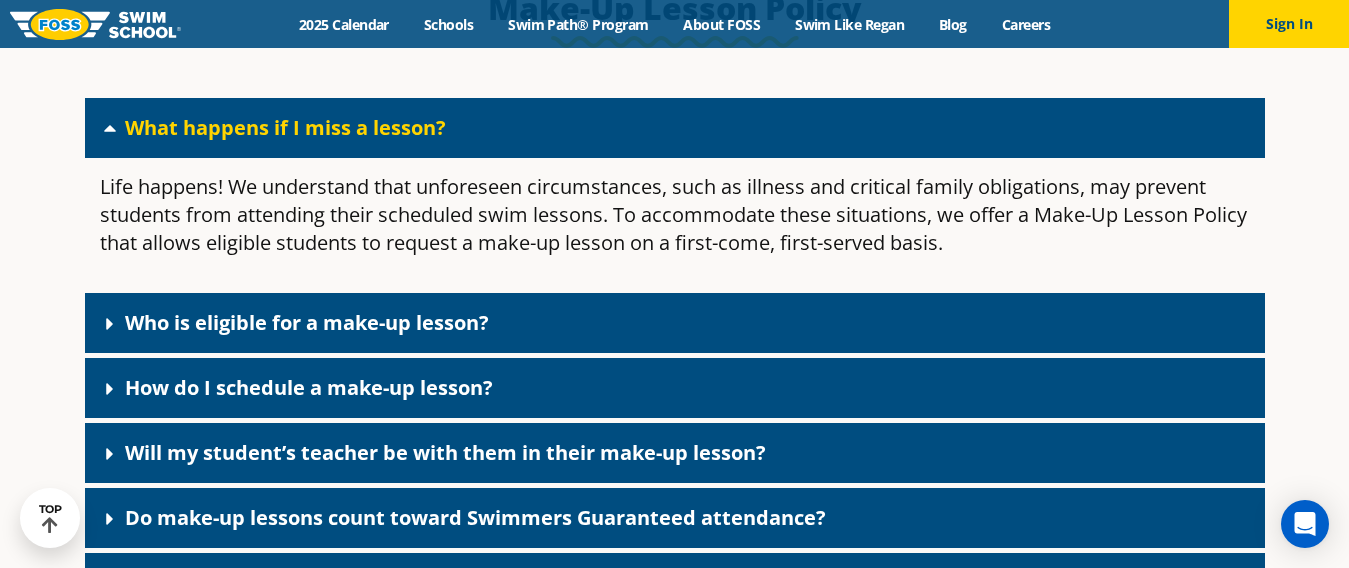 click on "What happens if I miss a lesson?" at bounding box center [285, 127] 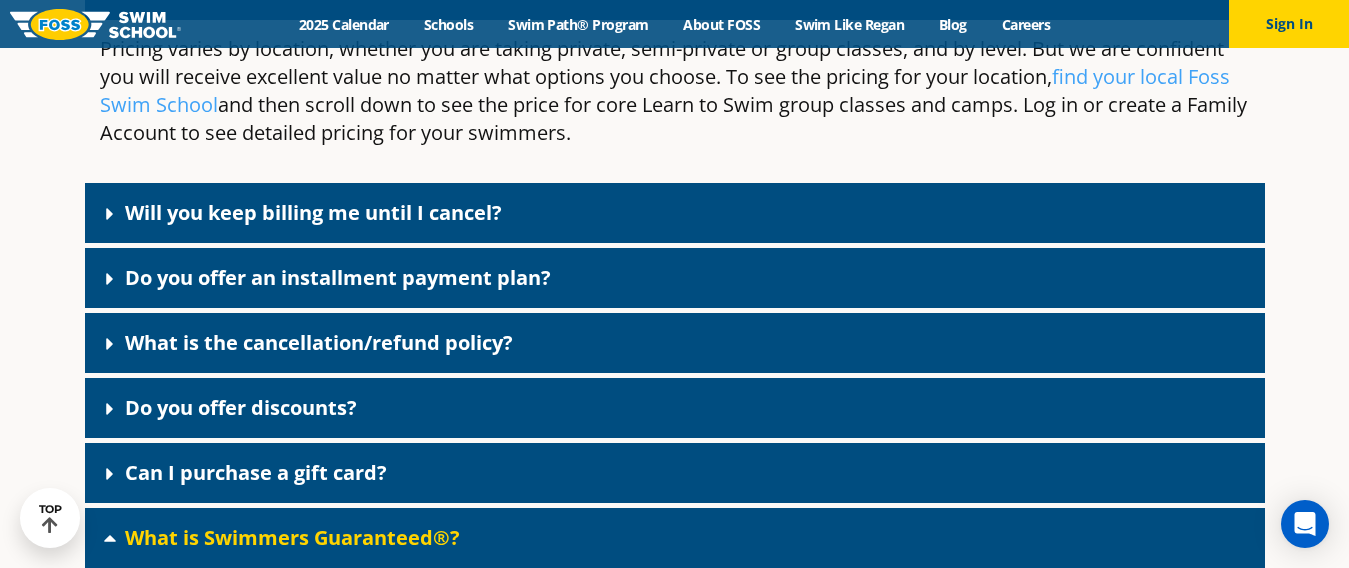 scroll, scrollTop: 1688, scrollLeft: 0, axis: vertical 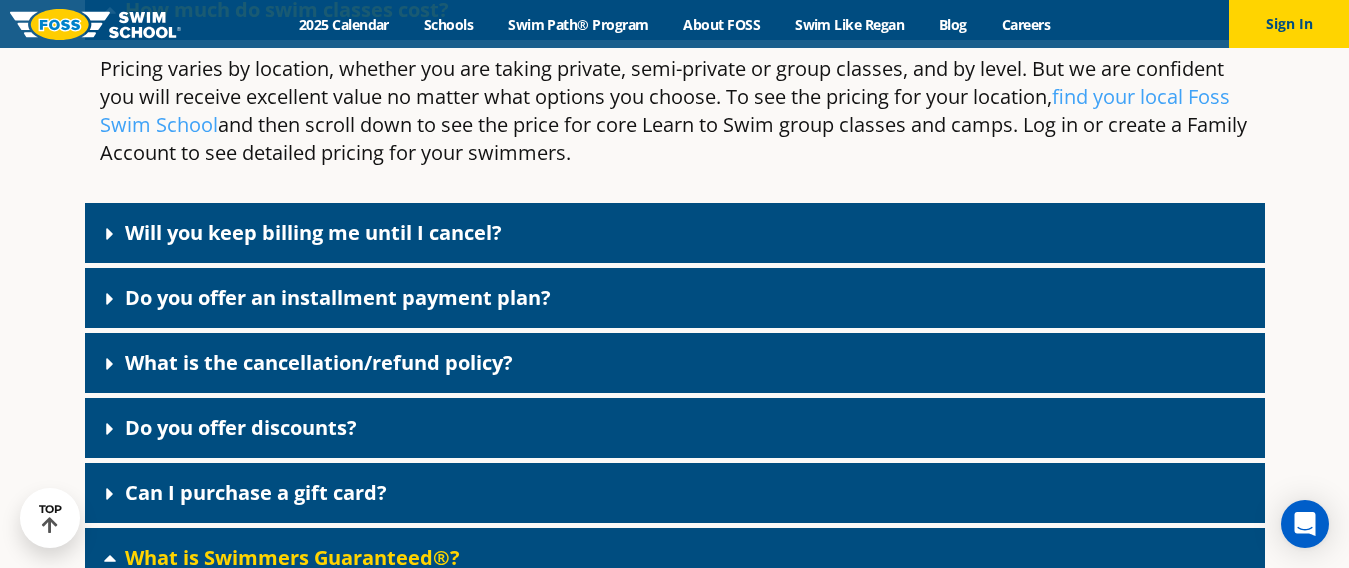 click on "Will you keep billing me until I cancel?" at bounding box center (313, 232) 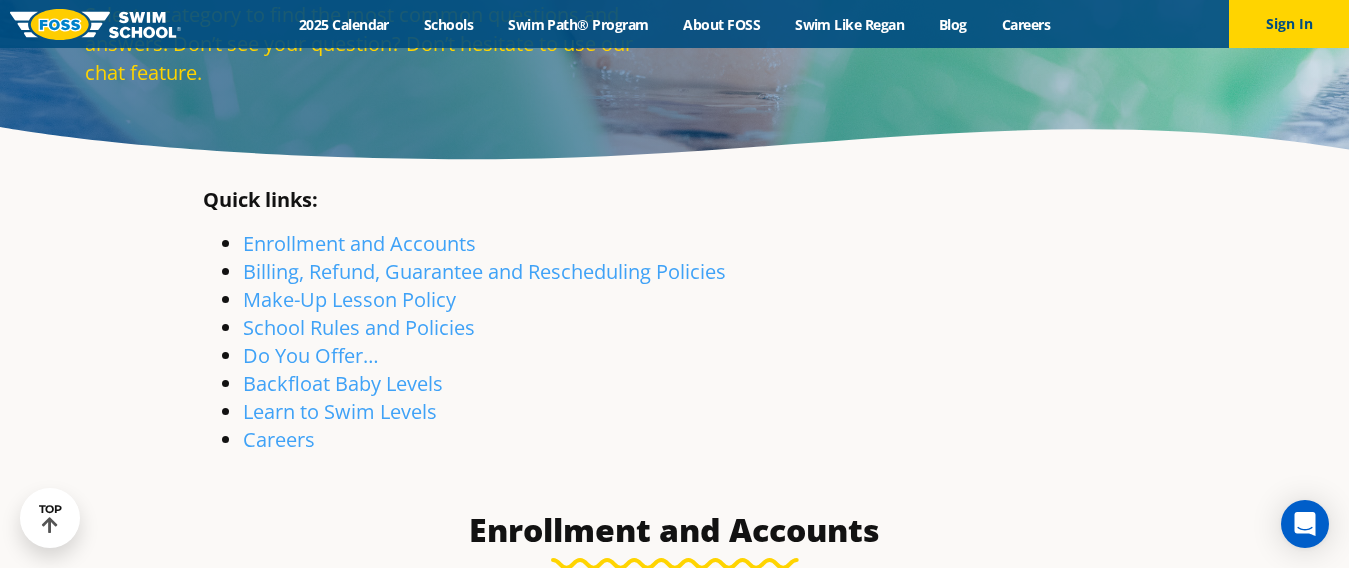 scroll, scrollTop: 188, scrollLeft: 0, axis: vertical 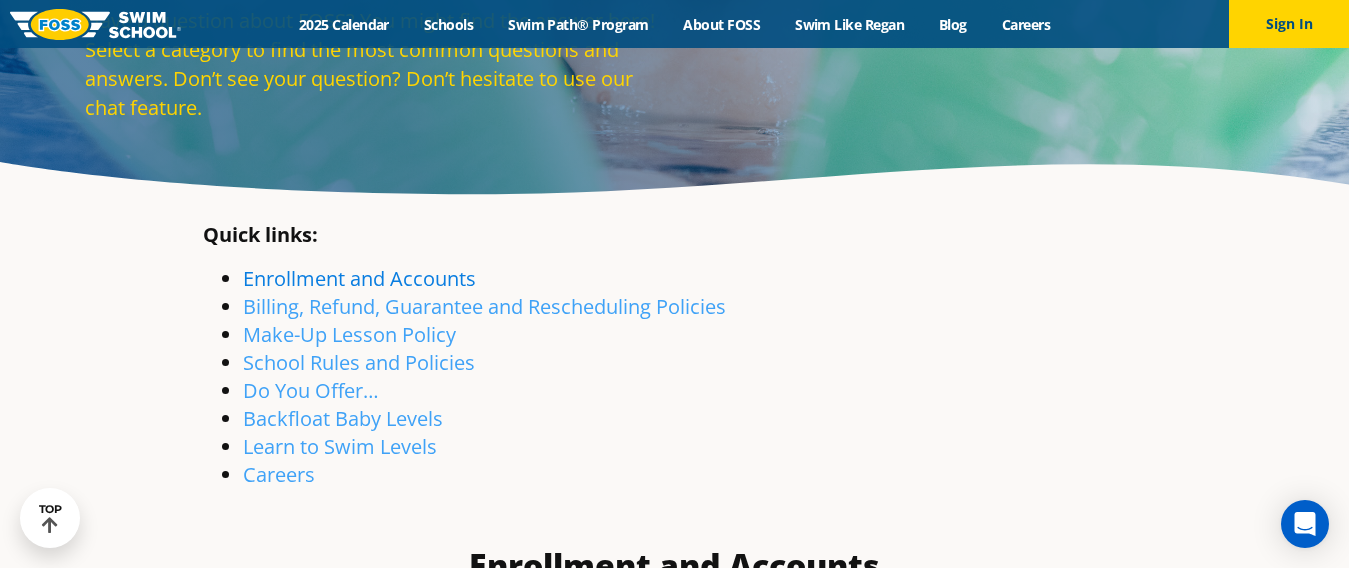 click on "Enrollment and Accounts" at bounding box center (359, 278) 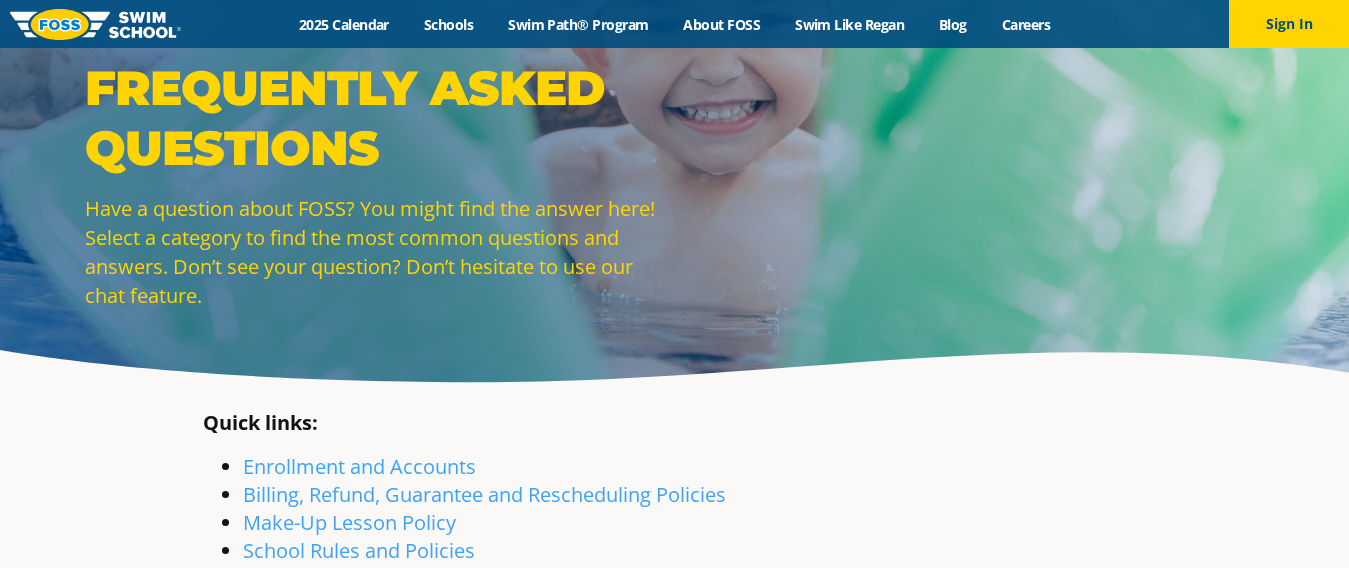 scroll, scrollTop: 250, scrollLeft: 0, axis: vertical 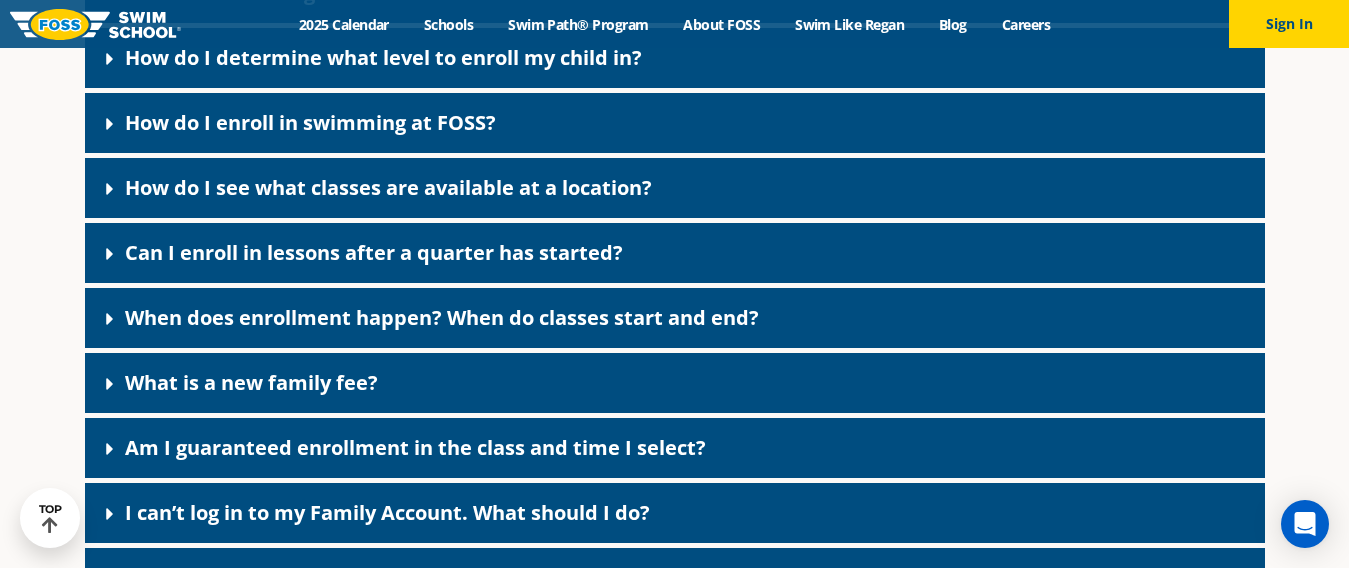click on "Can I enroll in lessons after a quarter has started?" at bounding box center [374, 252] 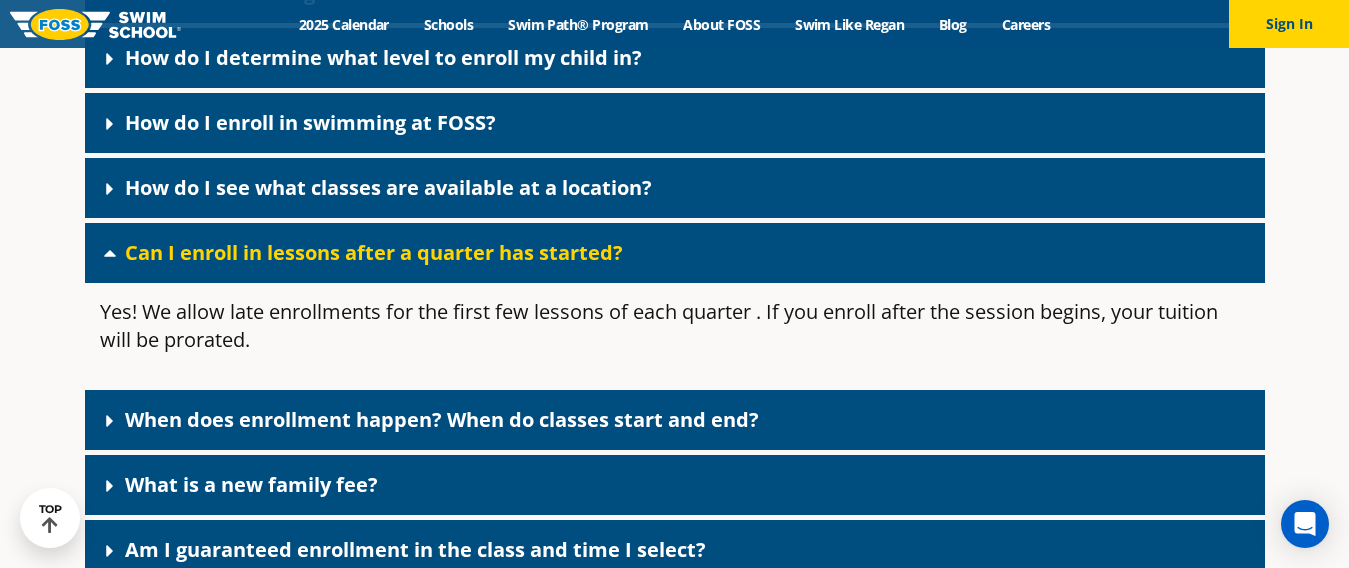 click on "Can I enroll in lessons after a quarter has started?" at bounding box center (374, 252) 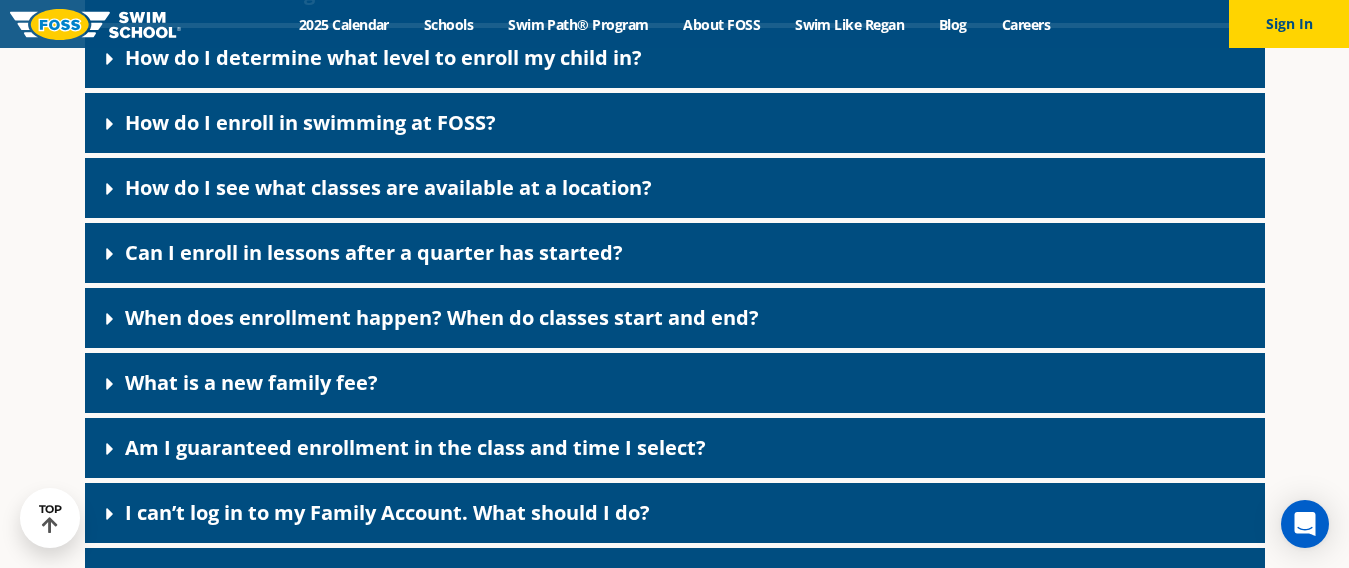 click on "When does enrollment happen? When do classes start and end?" at bounding box center (442, 317) 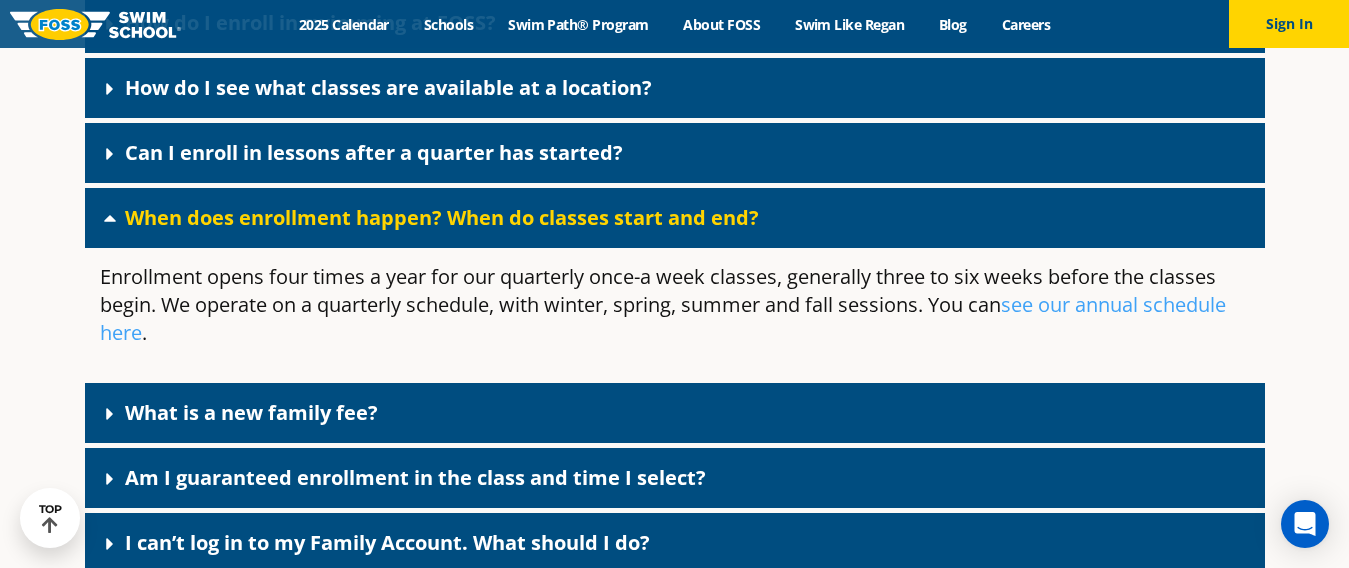 scroll, scrollTop: 1050, scrollLeft: 0, axis: vertical 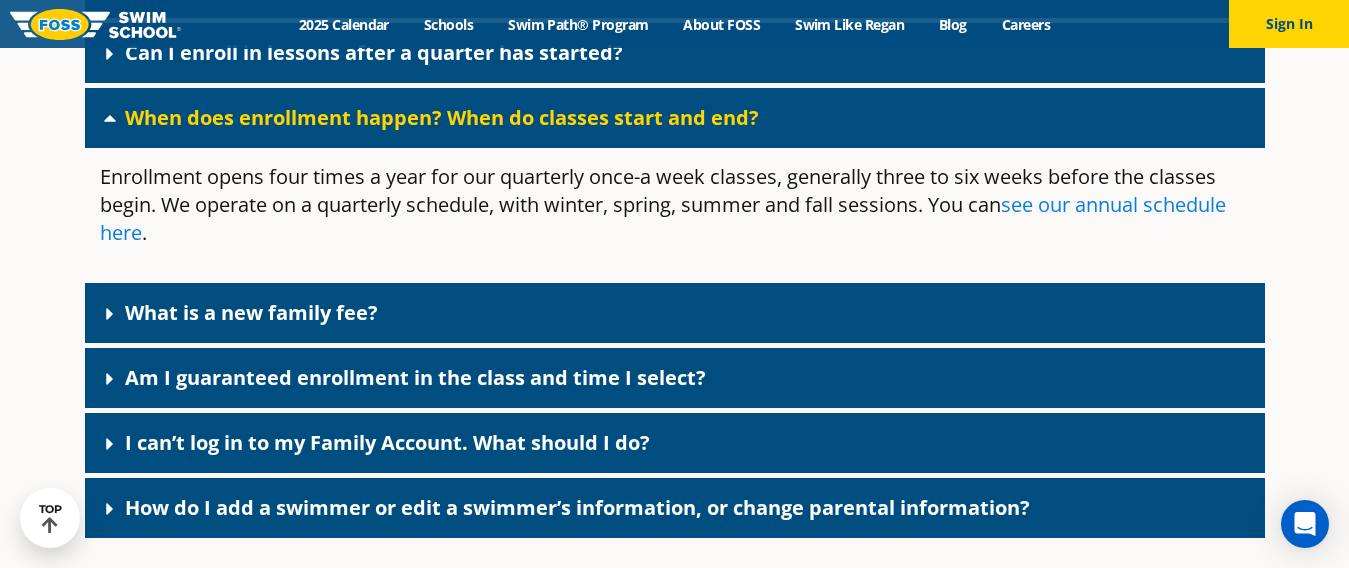 click on "see our annual schedule here" at bounding box center (663, 218) 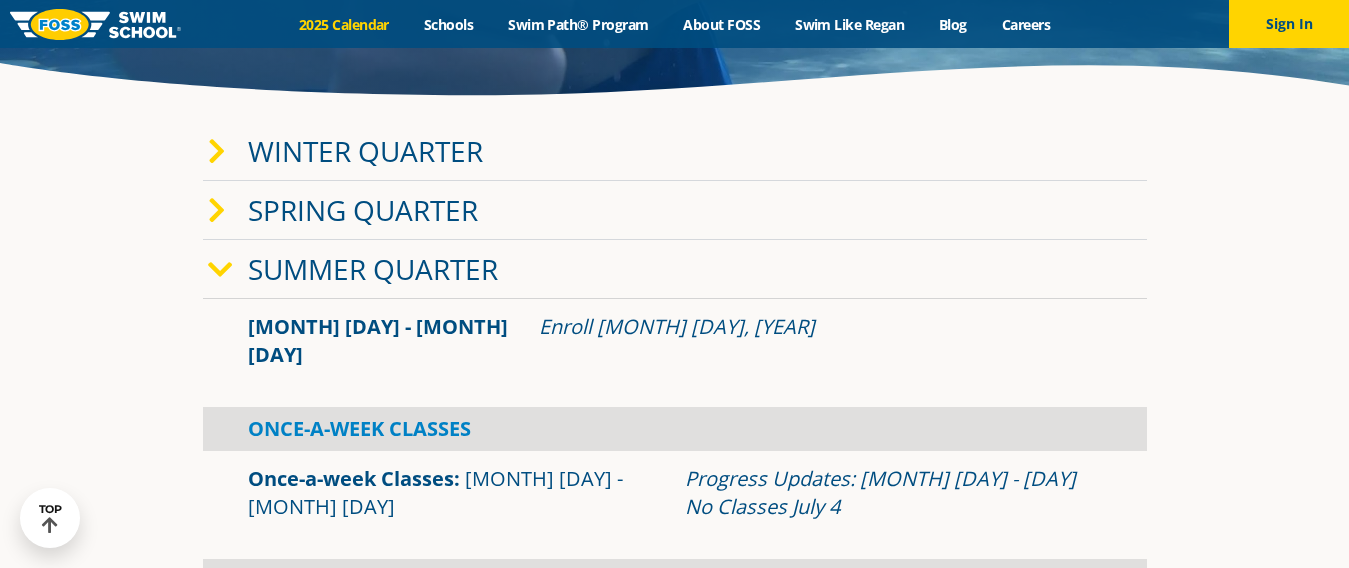 scroll, scrollTop: 0, scrollLeft: 0, axis: both 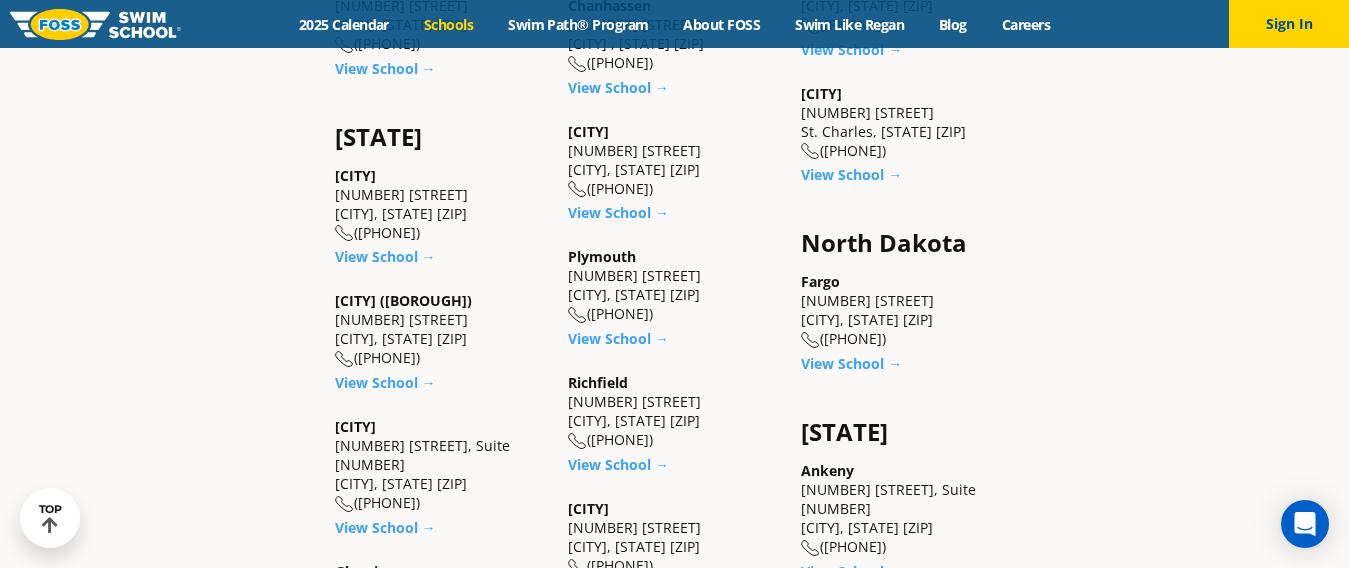 drag, startPoint x: 338, startPoint y: 407, endPoint x: 496, endPoint y: 433, distance: 160.12495 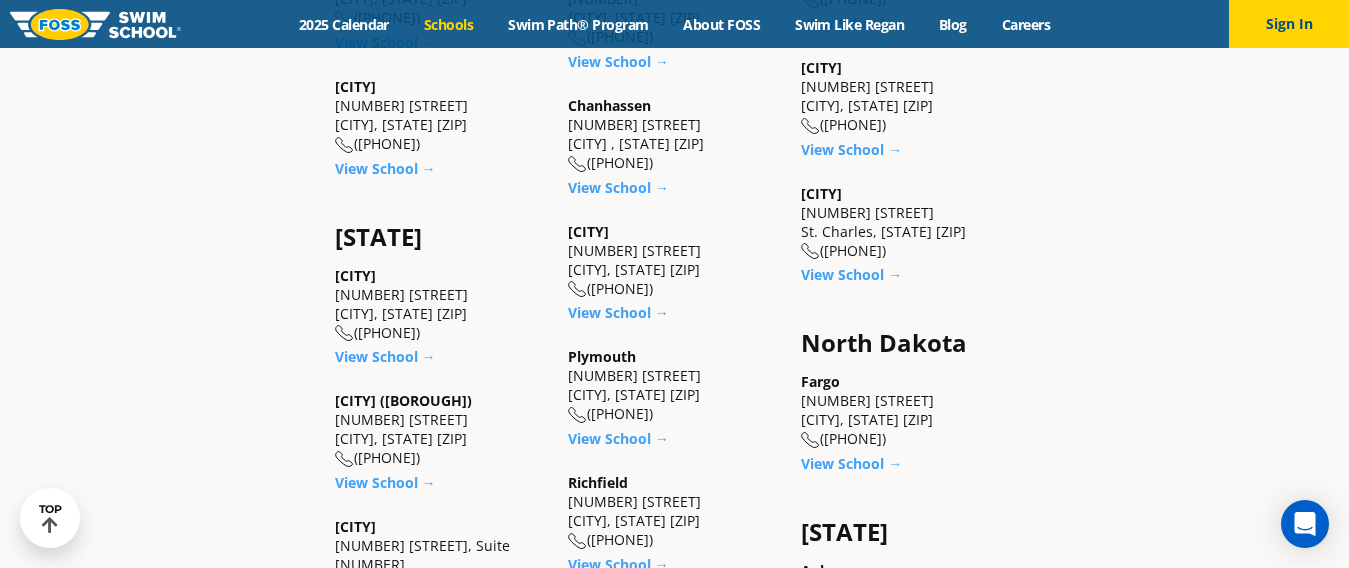scroll, scrollTop: 1100, scrollLeft: 0, axis: vertical 